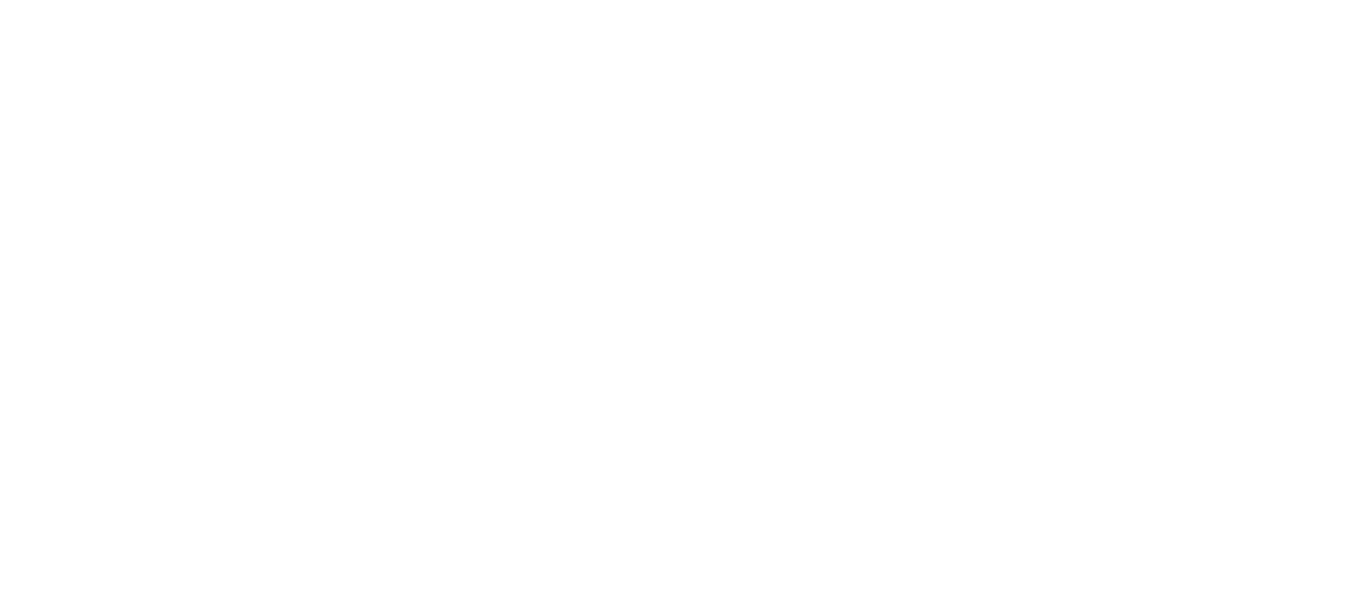 scroll, scrollTop: 0, scrollLeft: 0, axis: both 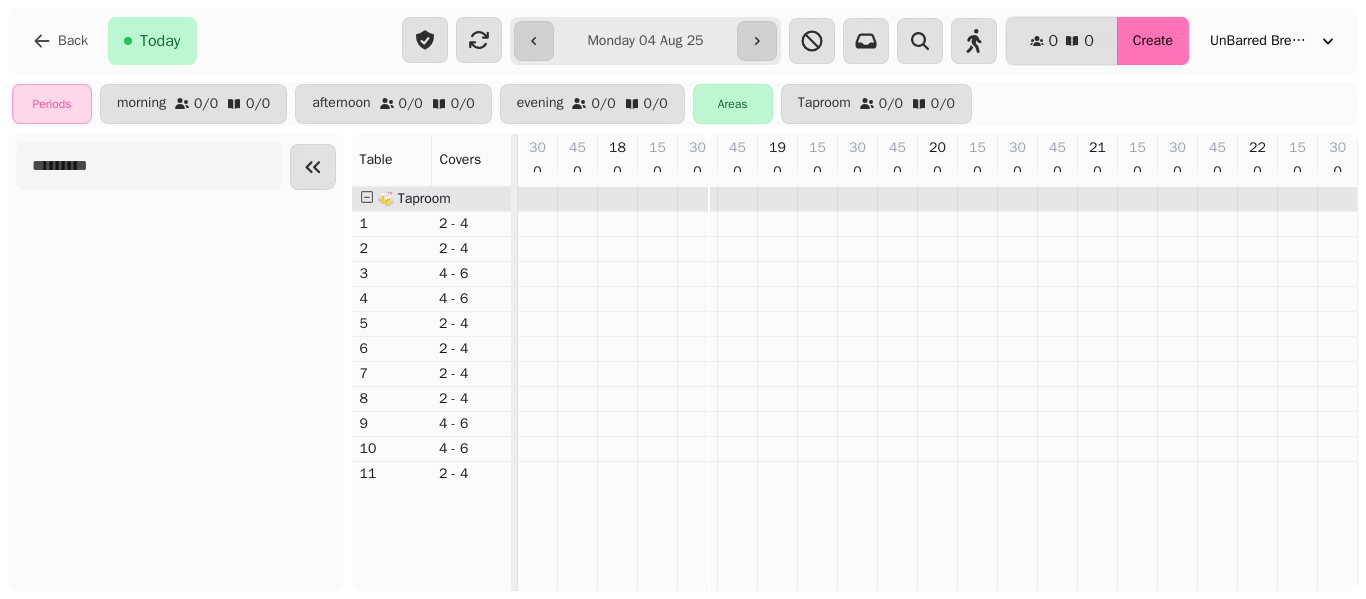 click on "Create" at bounding box center (1153, 41) 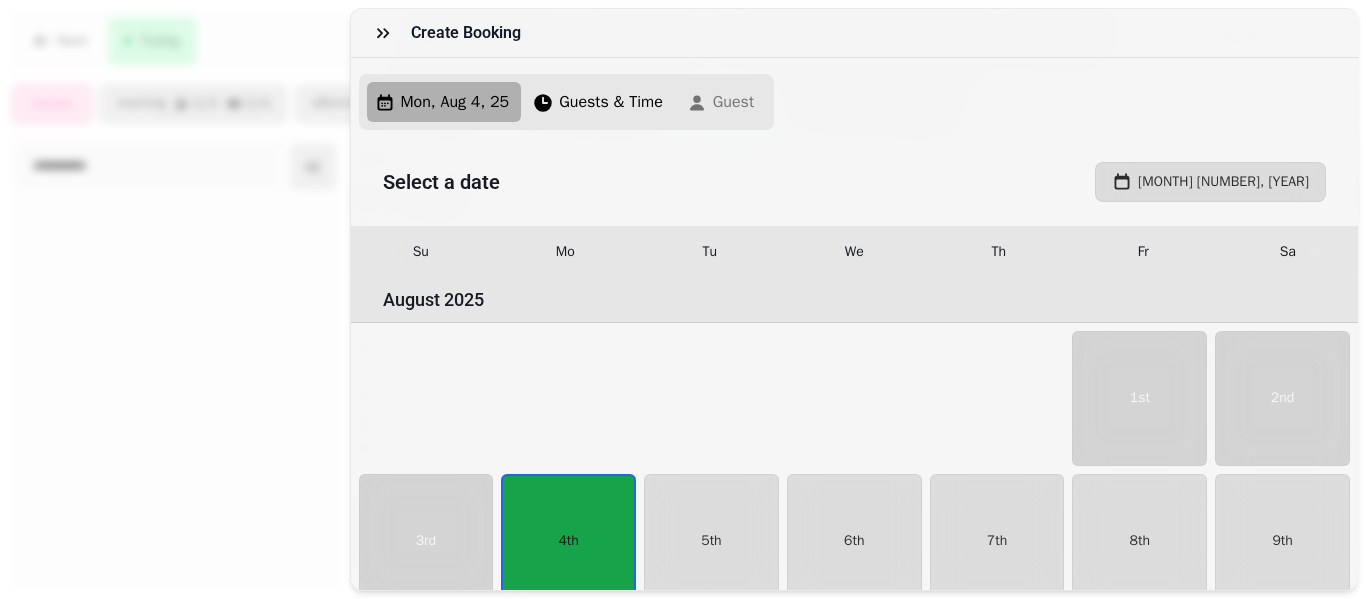 scroll, scrollTop: 149, scrollLeft: 0, axis: vertical 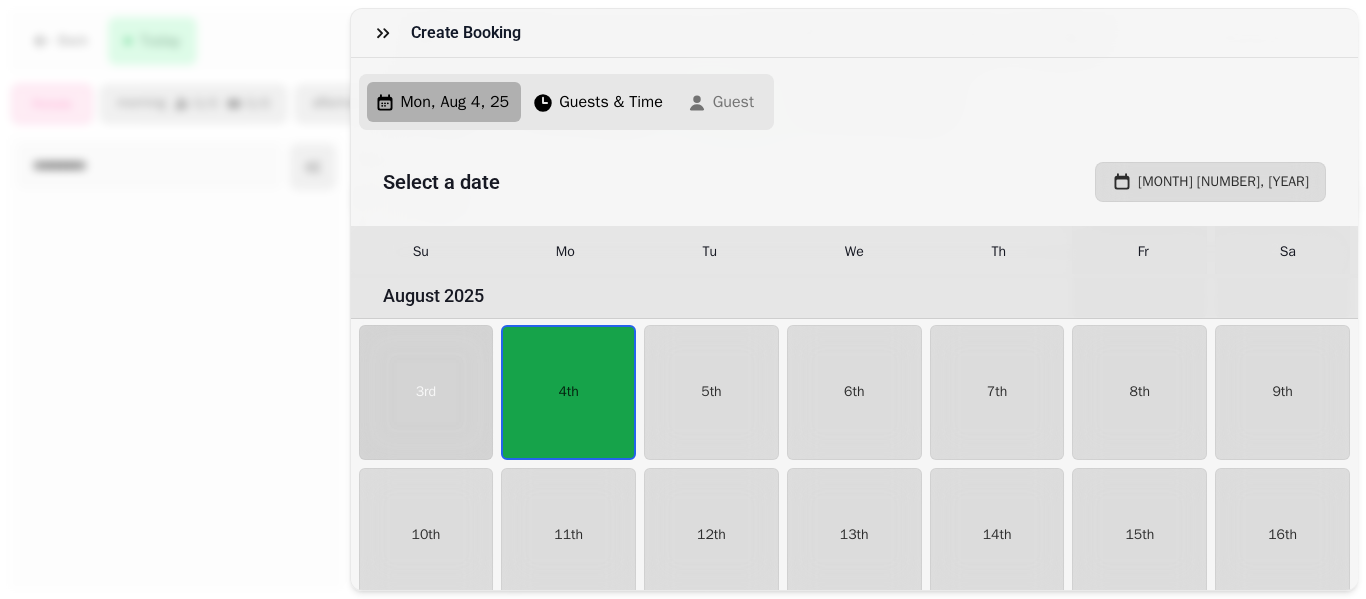 click on "Mon, Aug 4, 25" at bounding box center [455, 102] 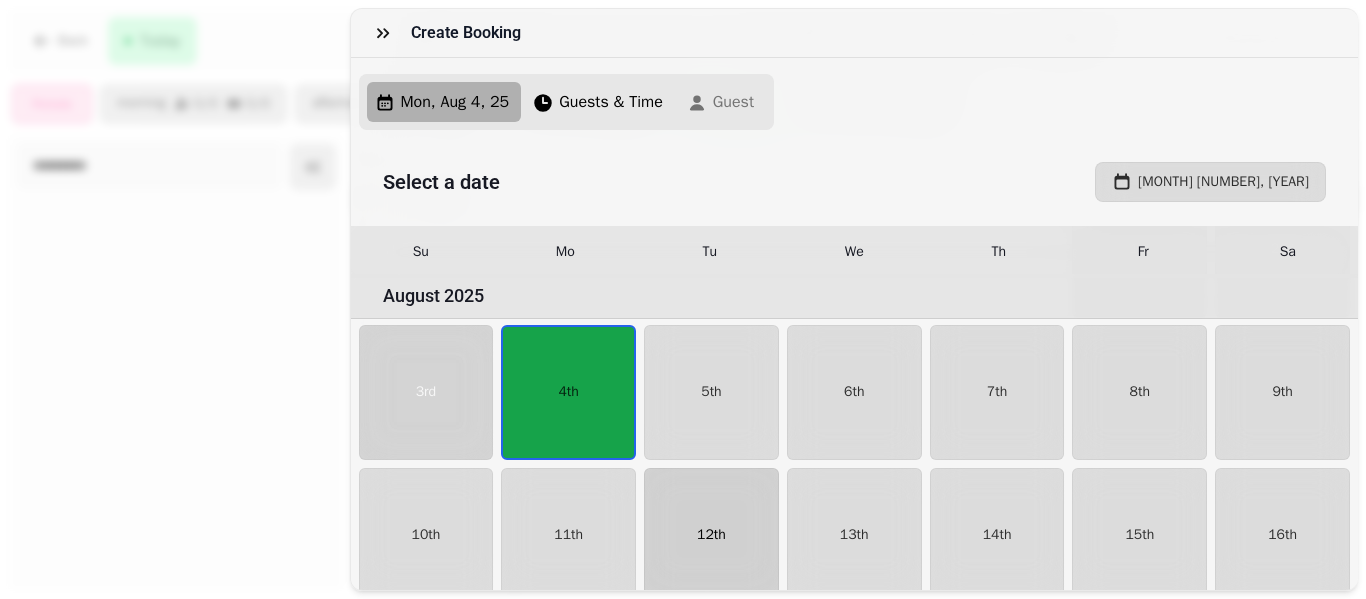 click on "12th" at bounding box center [711, 535] 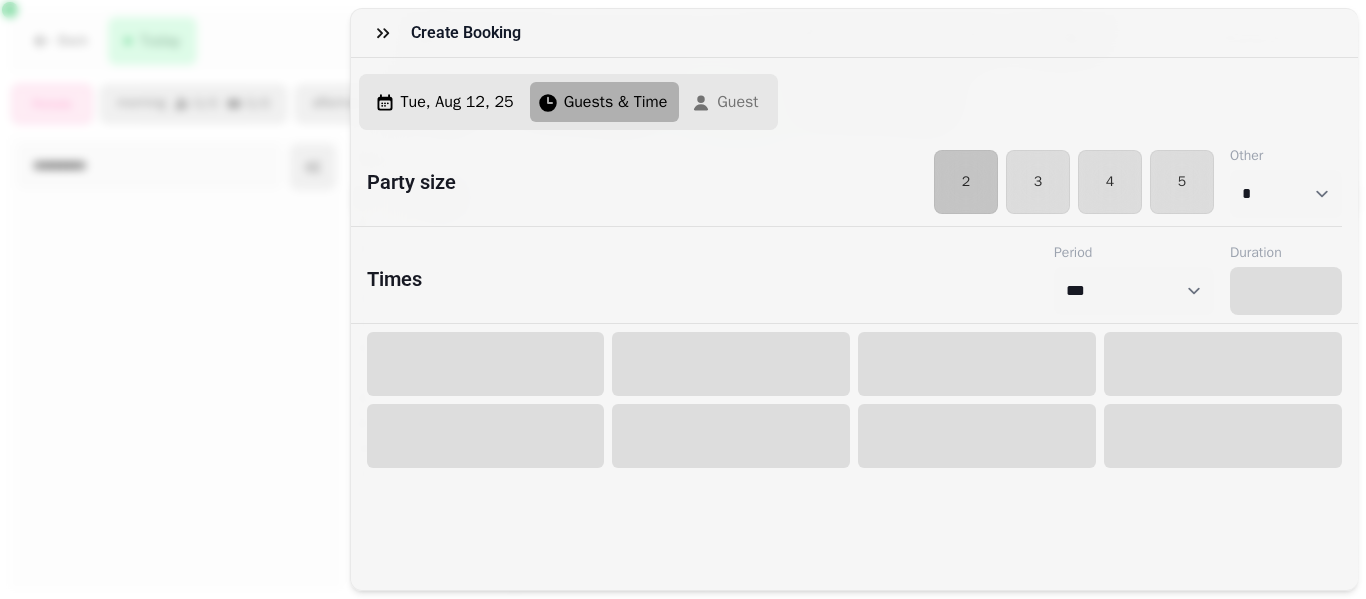 select on "****" 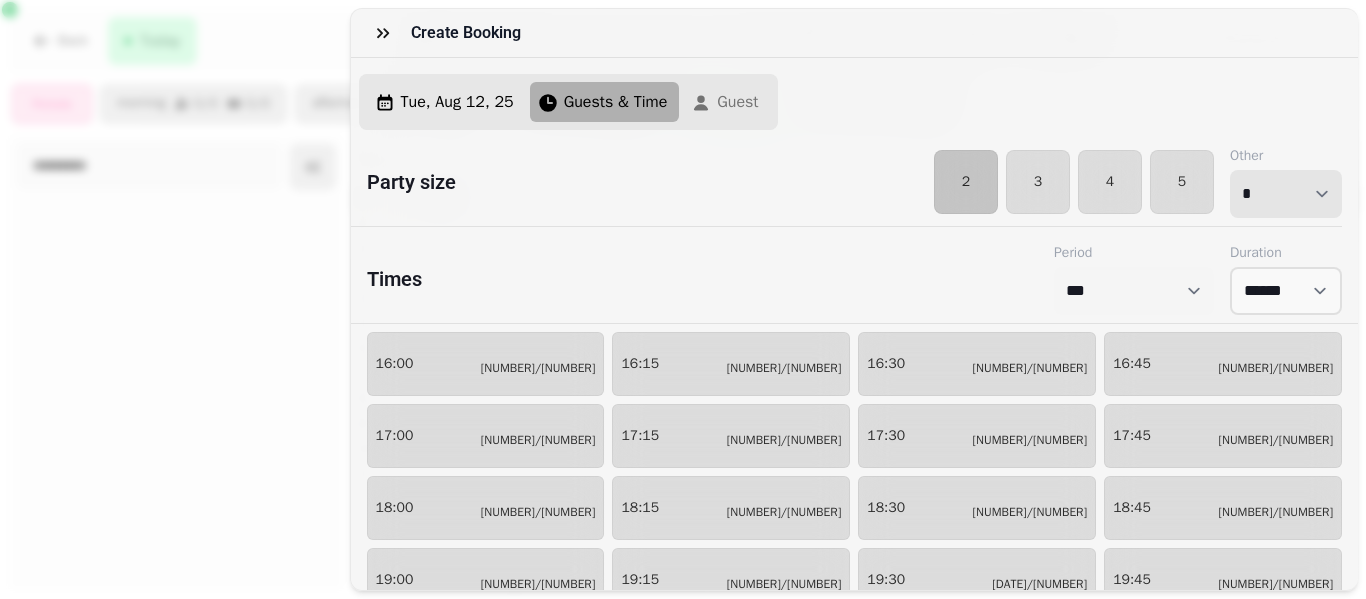 click on "* * * * * * * * * ** ** ** ** ** ** ** ** ** ** ** ** ** ** ** ** ** ** ** ** ** ** ** ** ** ** ** ** ** ** ** ** ** ** ** ** ** ** ** ** ** ** ** ** ** ** ** ** ** ** ** ** ** ** ** ** ** ** ** ** ** ** ** ** ** ** ** ** ** ** ** ** ** ** ** ** ** ** ** ** ** ** ** ** ** ** ** ** ** ** *** *** *** *** *** *** *** *** *** *** *** *** *** *** *** *** *** *** *** *** ***" at bounding box center (1286, 194) 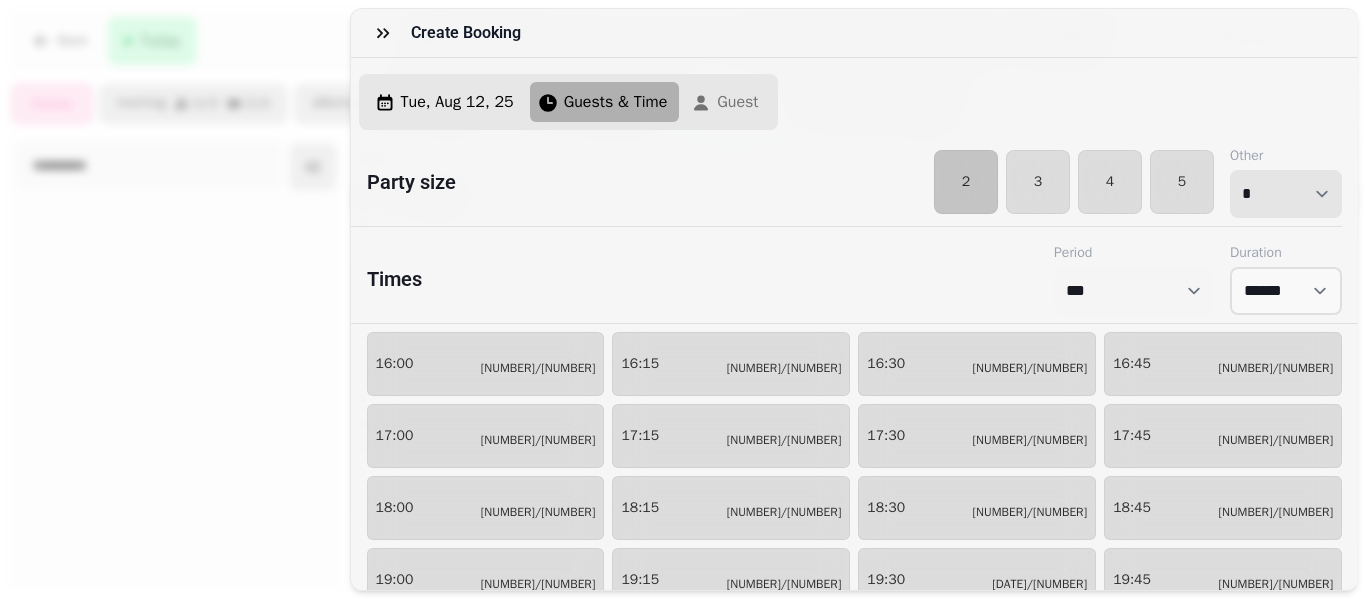 select on "*" 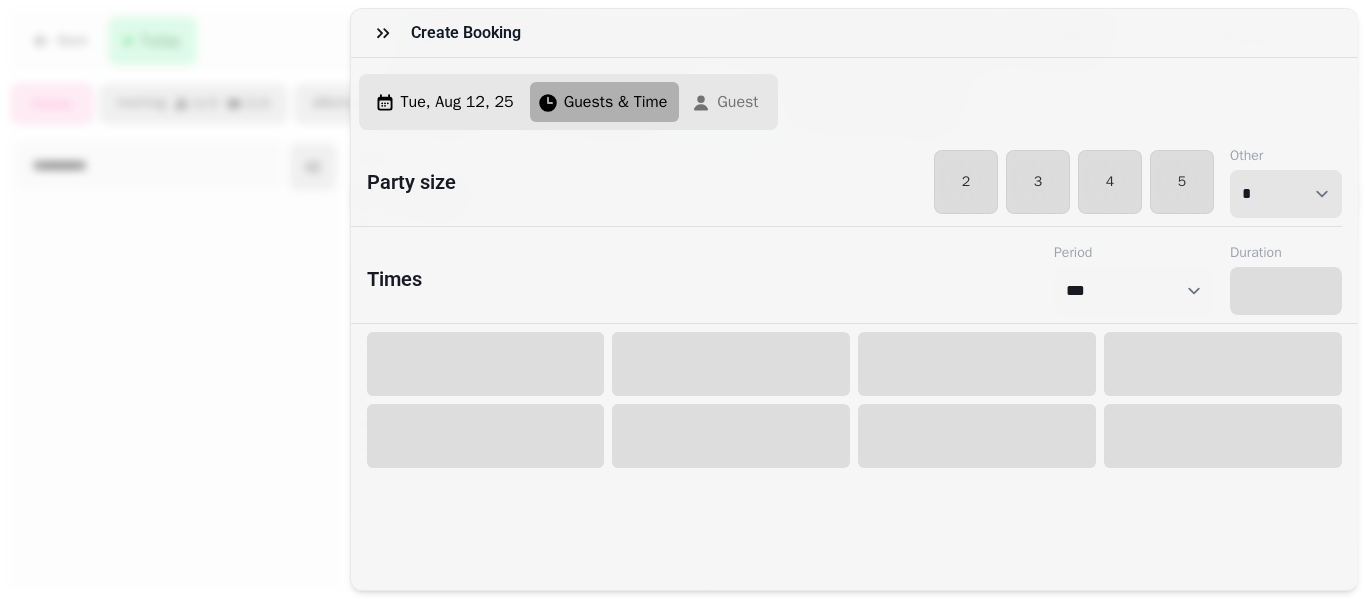 select on "****" 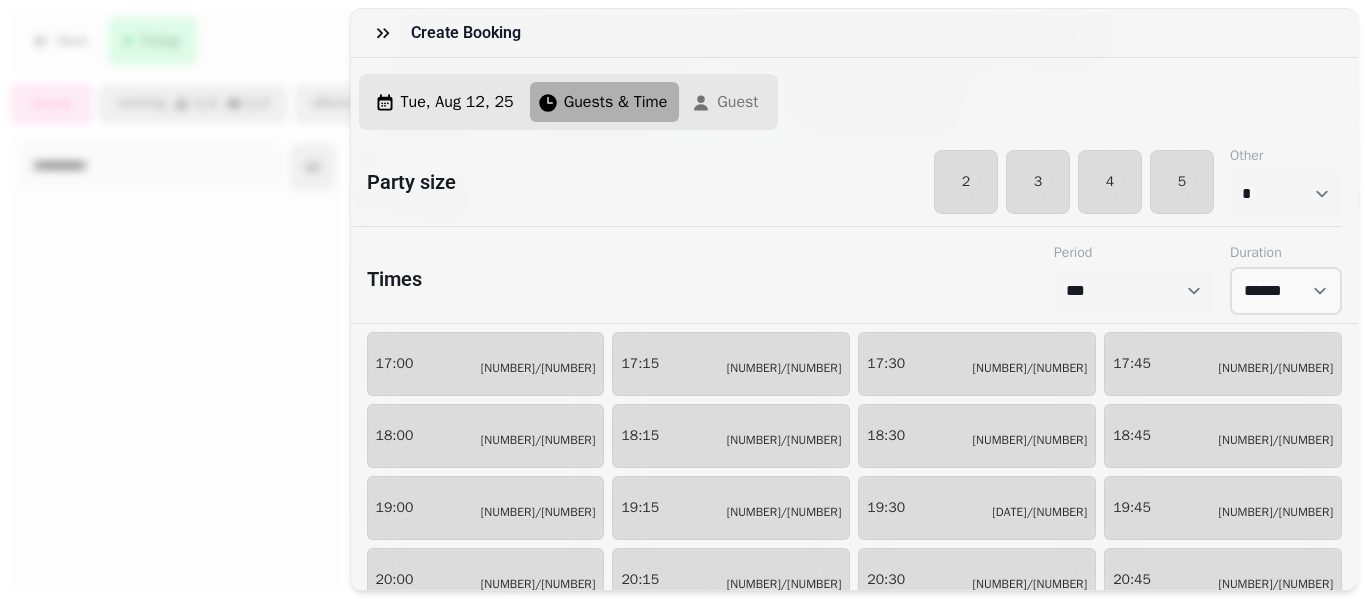 scroll, scrollTop: 145, scrollLeft: 0, axis: vertical 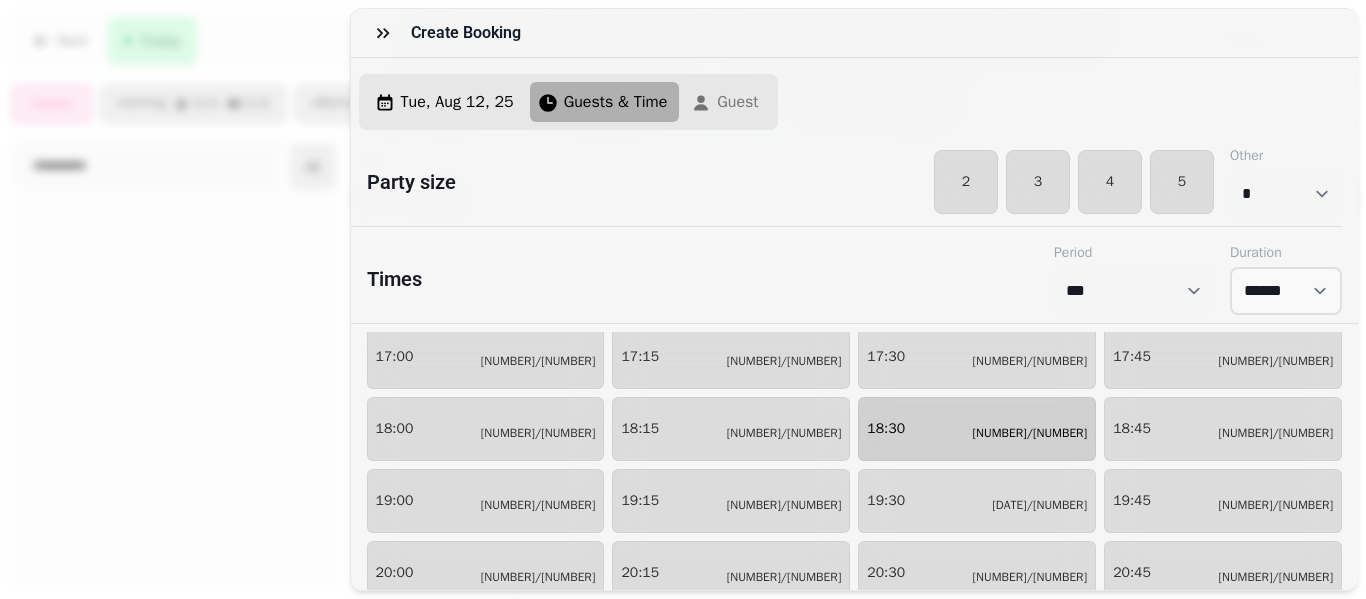 click on "[TIME] [NUMBER]/[NUMBER]" at bounding box center [977, 429] 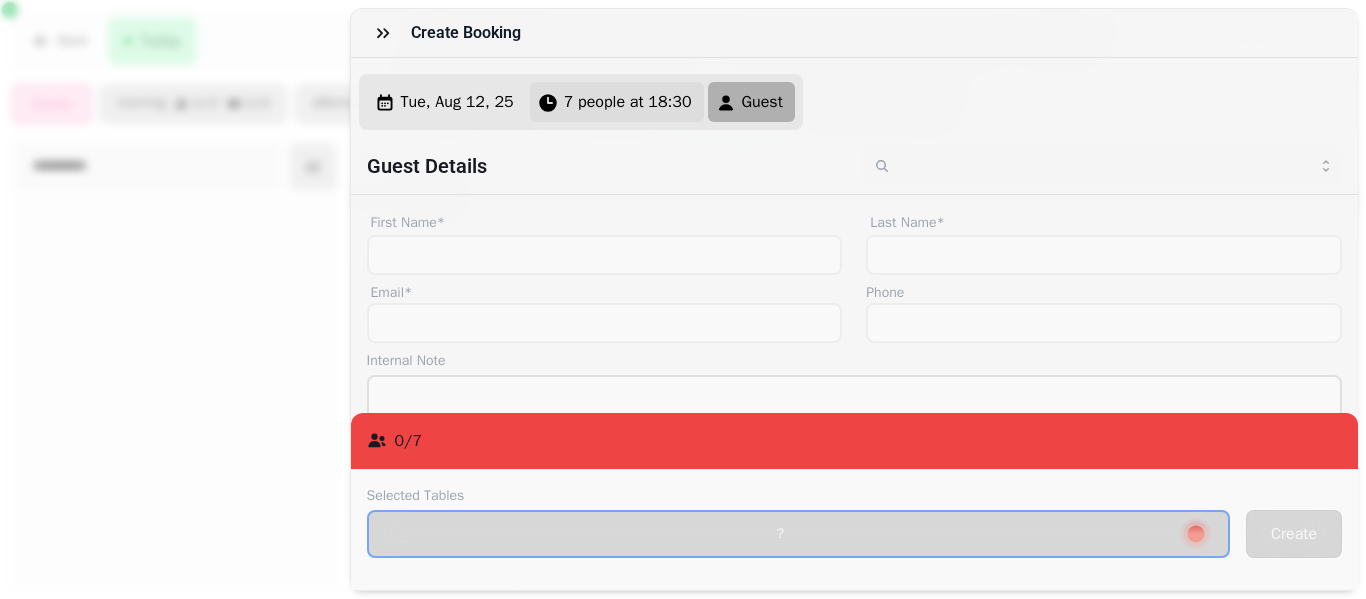 click on "7 people at 18:30" at bounding box center [628, 102] 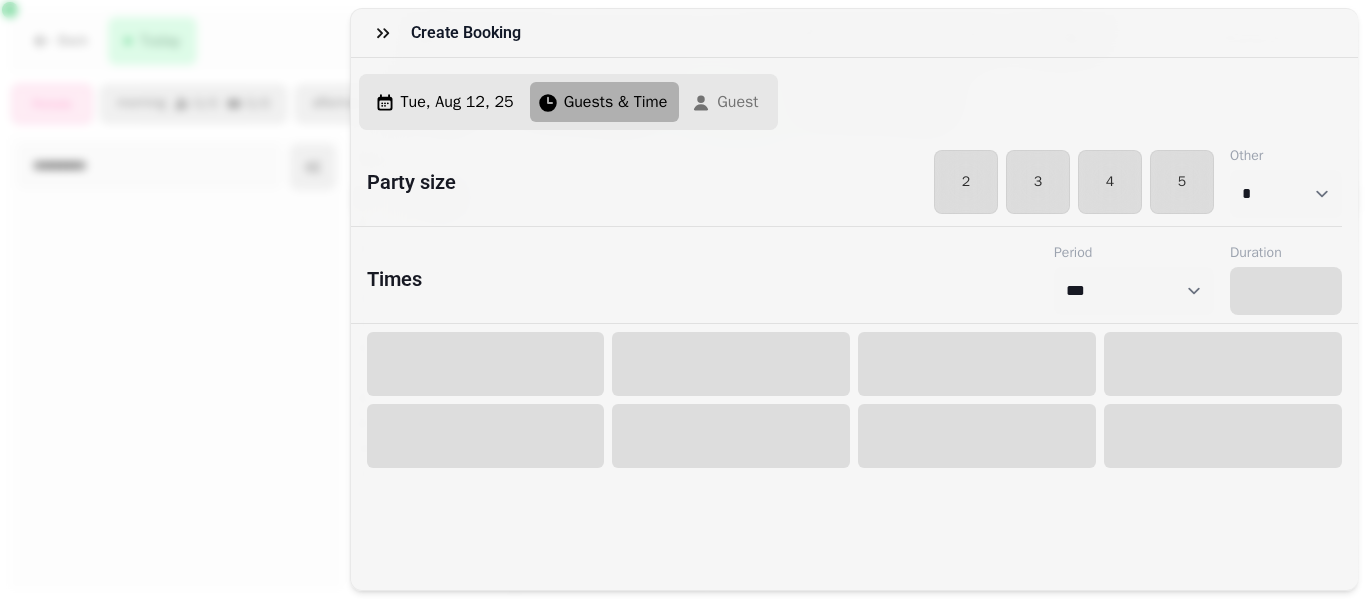 select on "****" 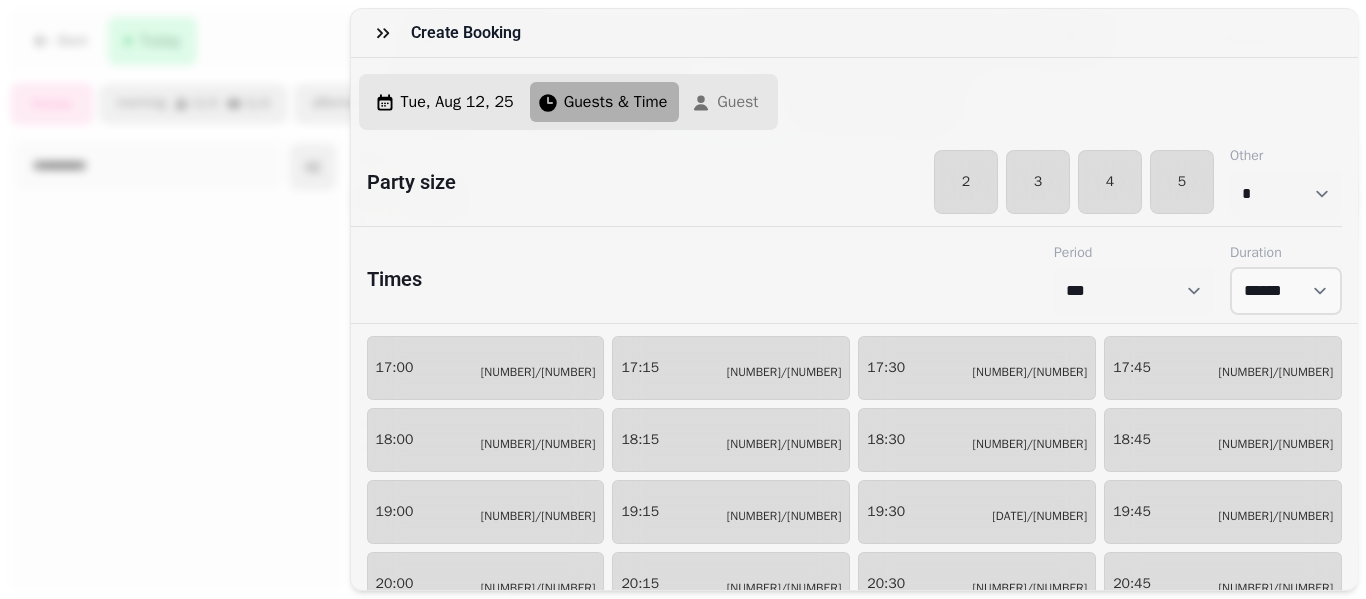 scroll, scrollTop: 145, scrollLeft: 0, axis: vertical 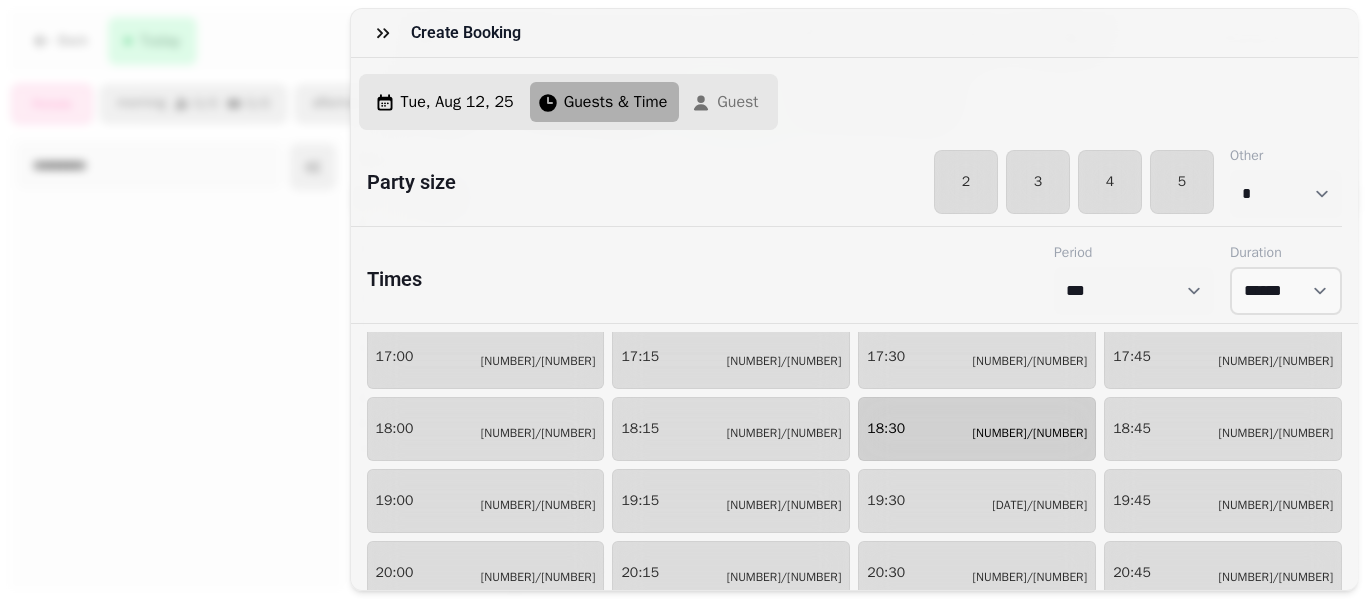 click on "[TIME] [NUMBER]/[NUMBER]" at bounding box center [977, 429] 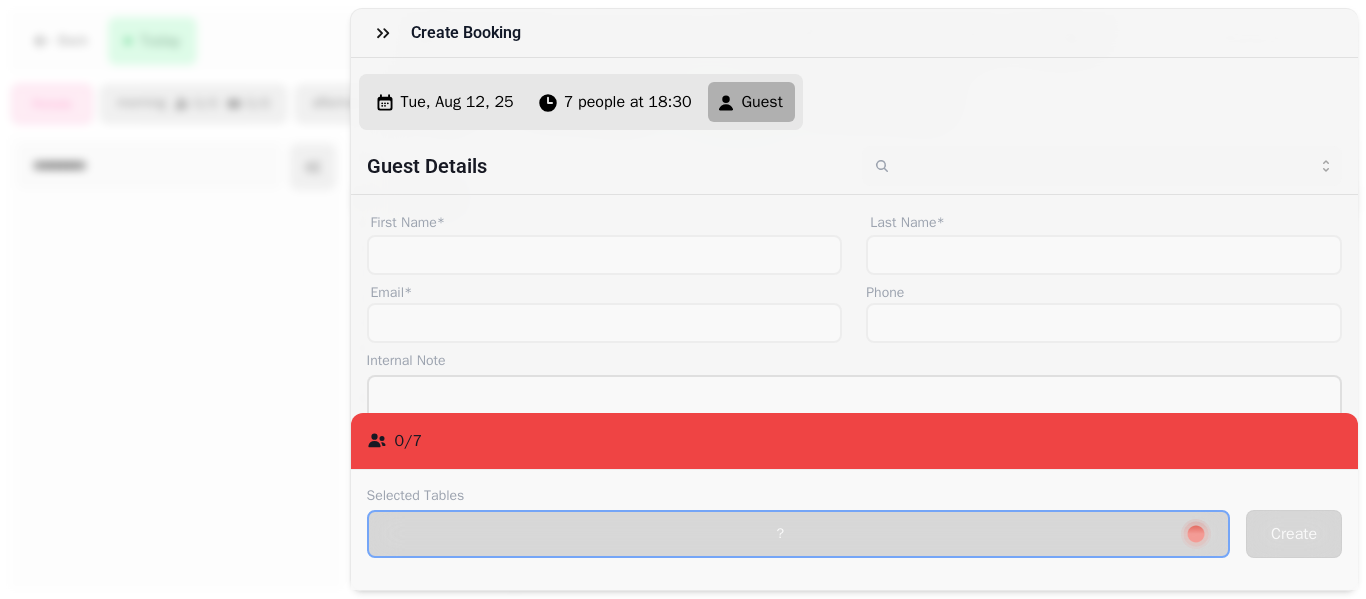 click on "[NUMBER] / [NUMBER]" at bounding box center [855, 441] 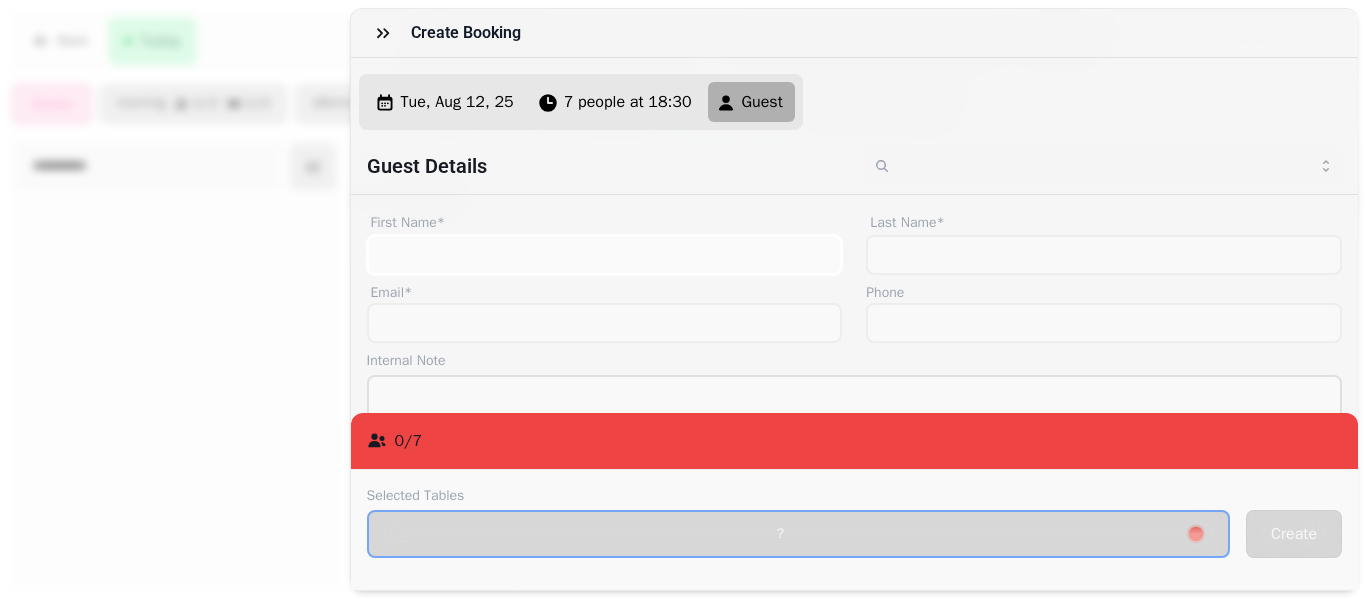 click on "First Name*" at bounding box center [605, 255] 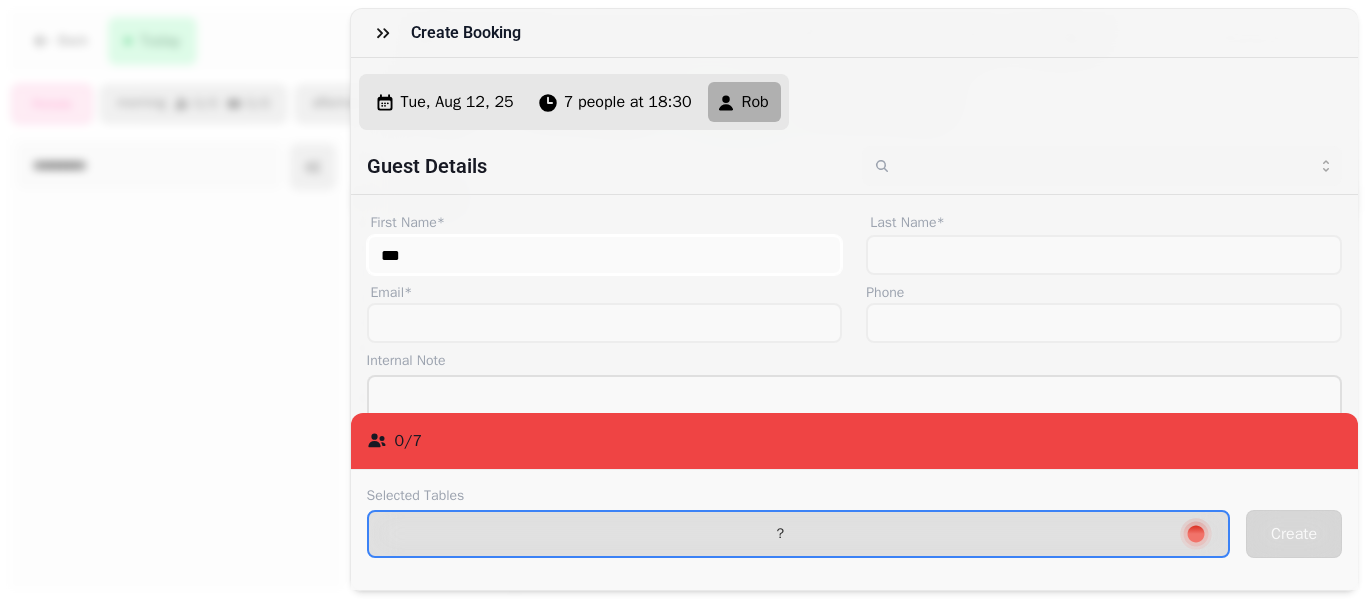 type on "***" 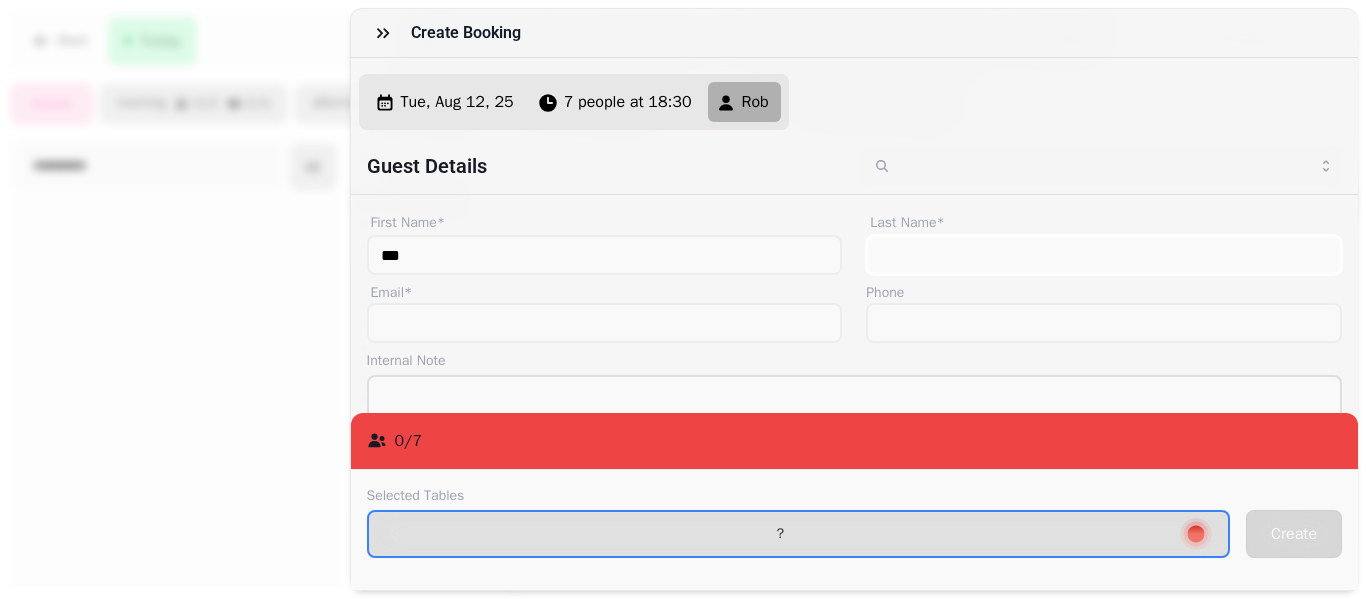 click on "Last Name*" at bounding box center (1104, 255) 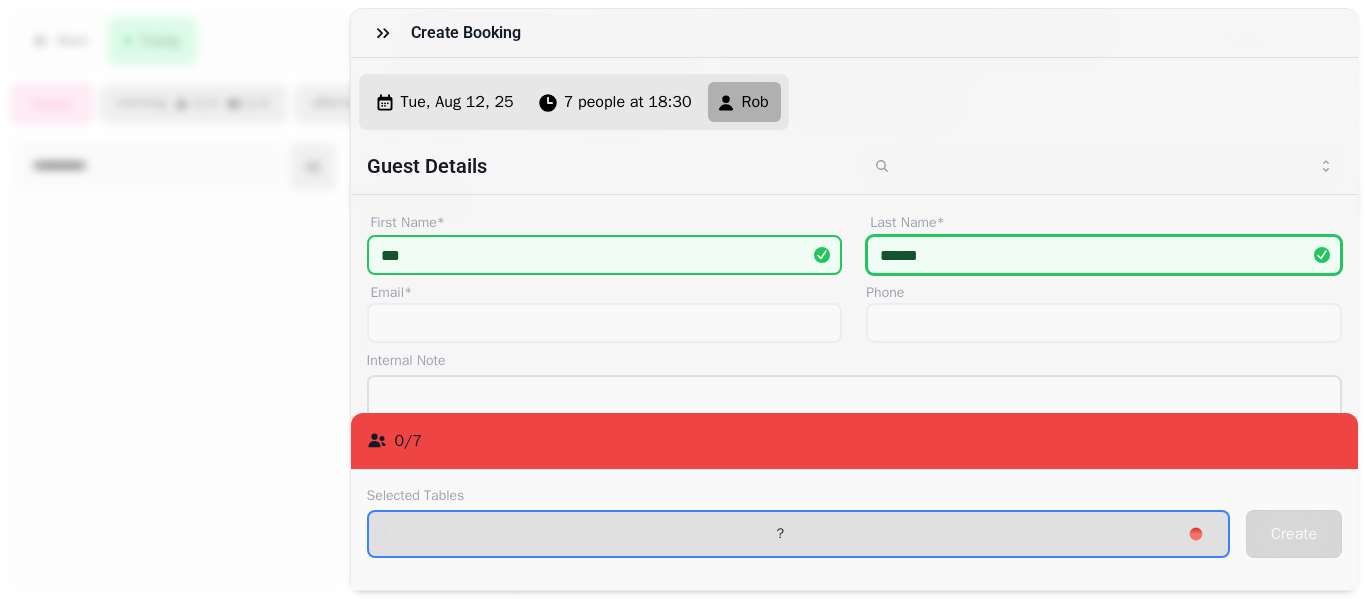 type on "******" 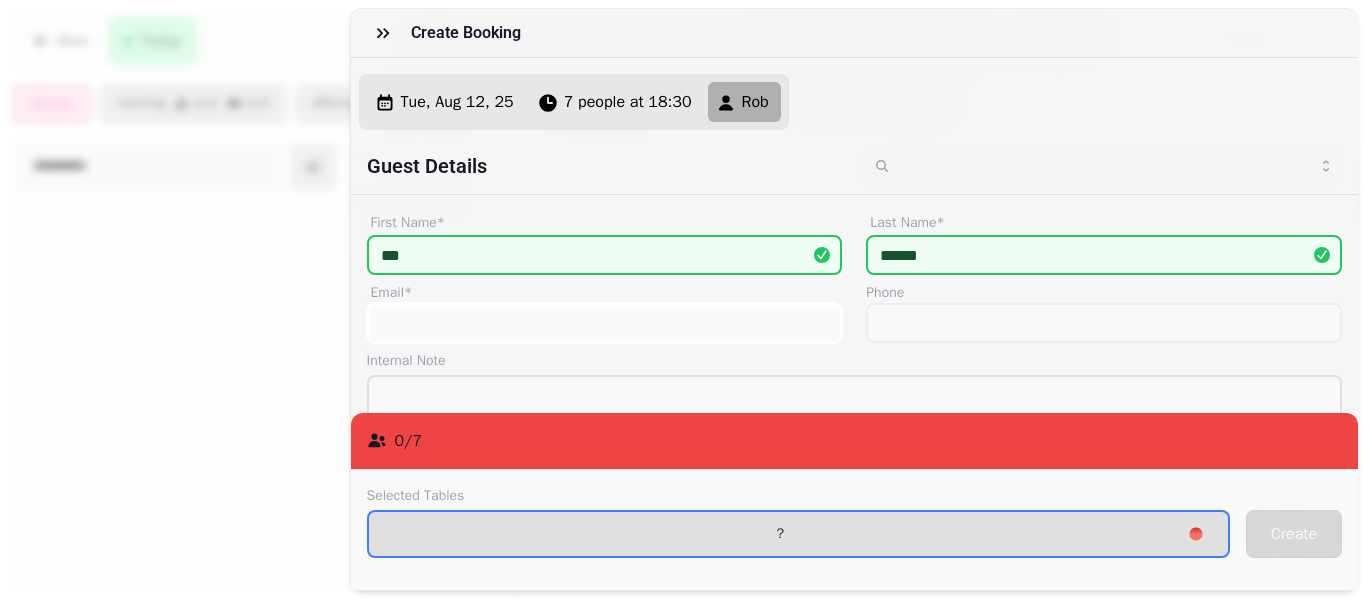 click on "Email*" at bounding box center (605, 323) 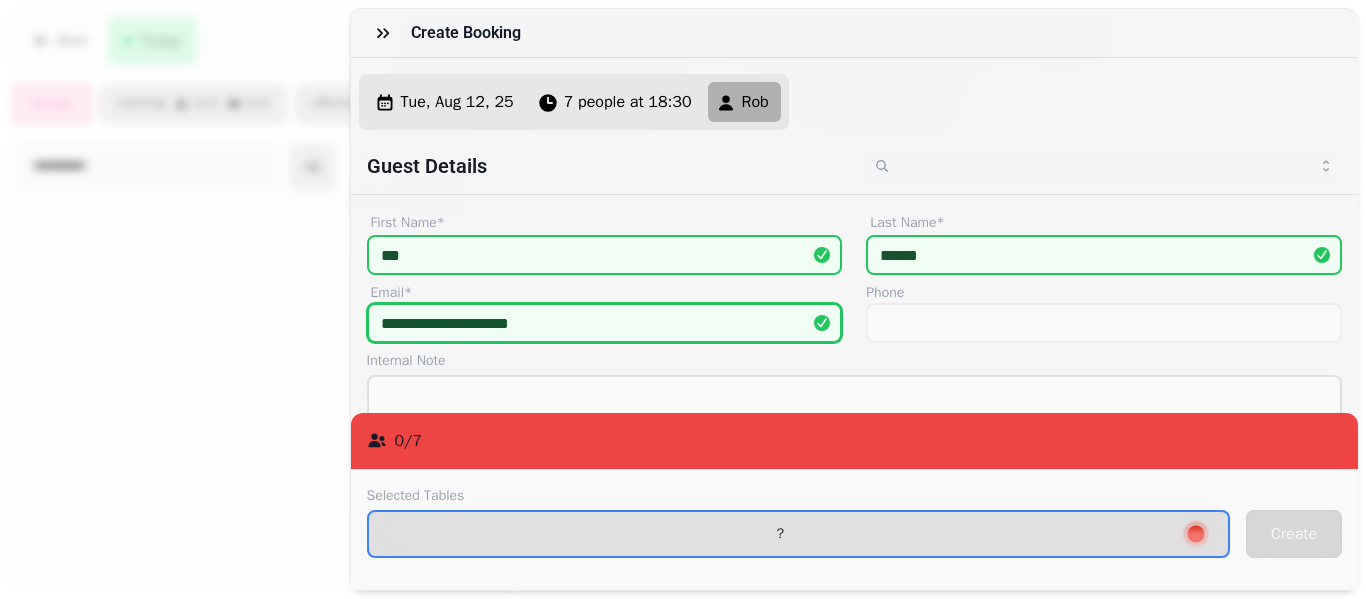 type on "**********" 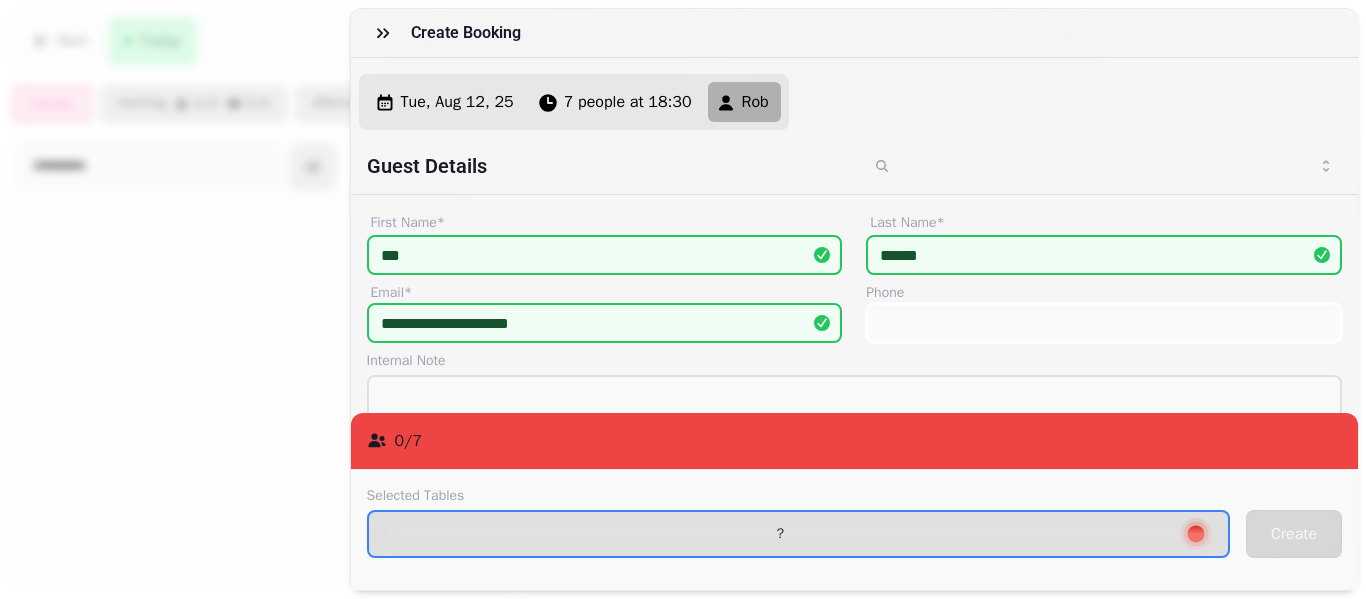 click on "Phone" at bounding box center [1104, 323] 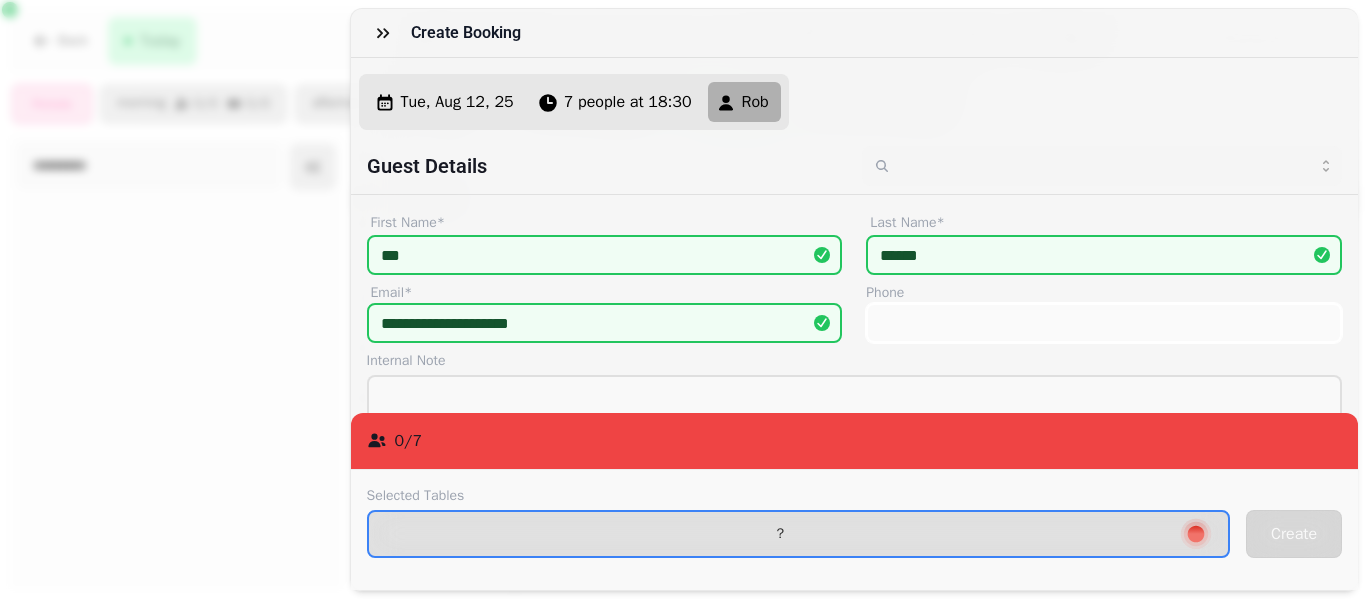 click on "Phone" at bounding box center (1104, 323) 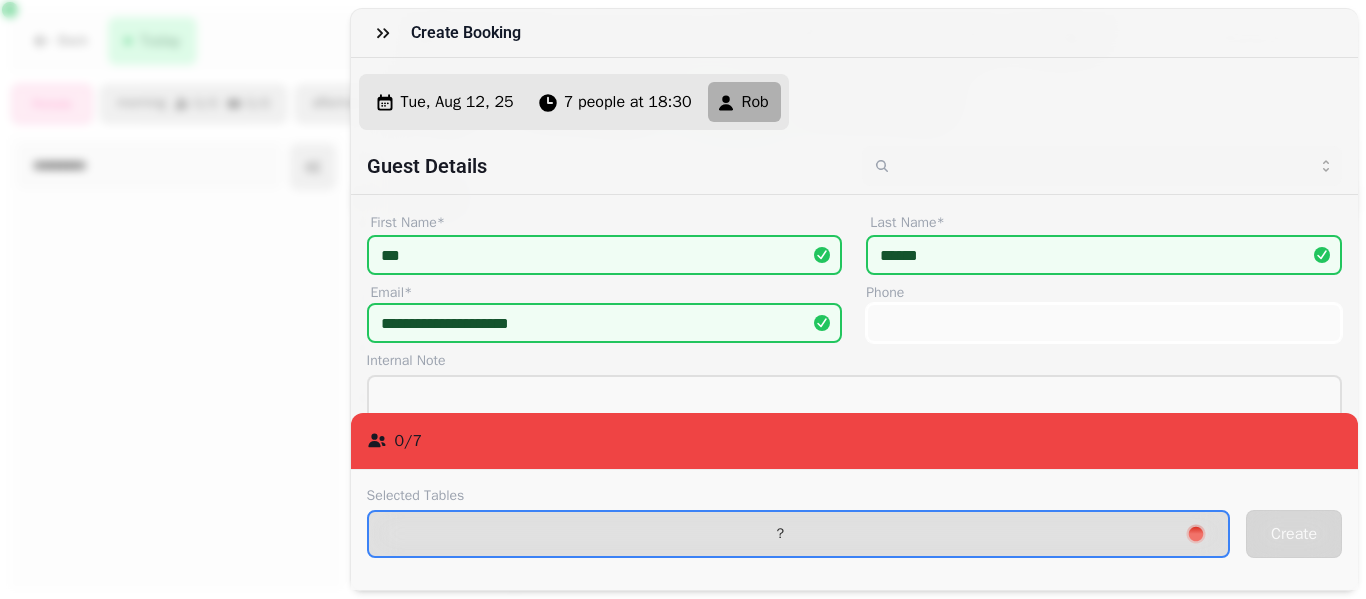 click on "Phone" at bounding box center (1104, 323) 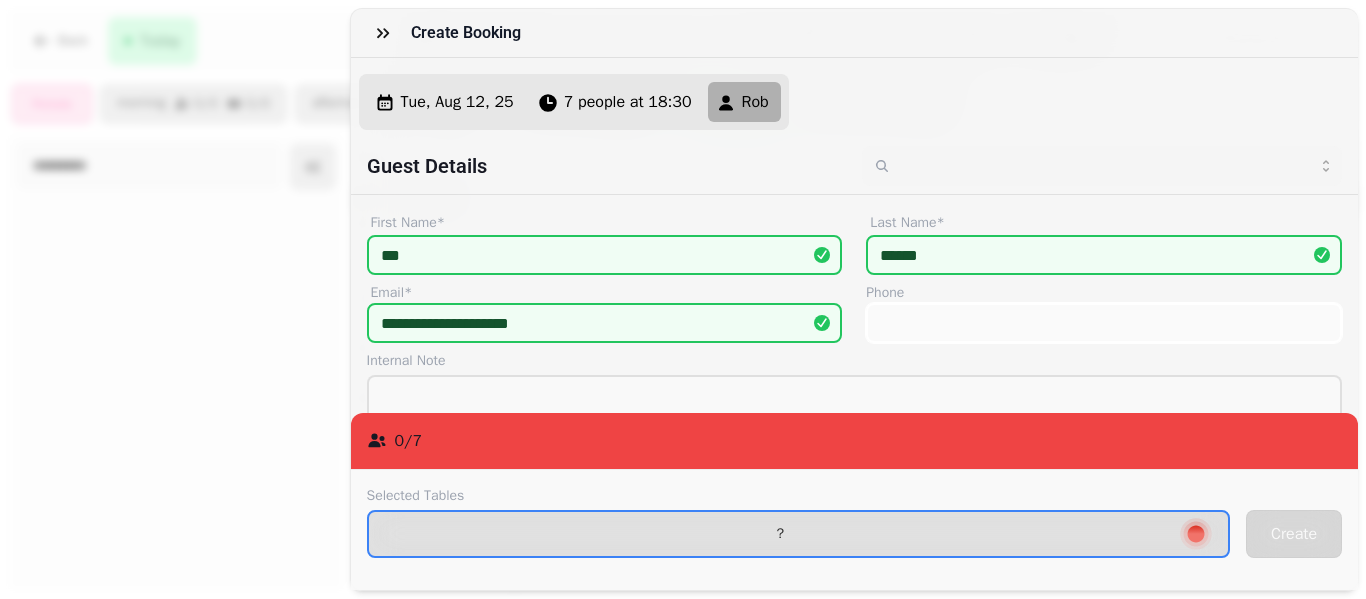 paste on "**********" 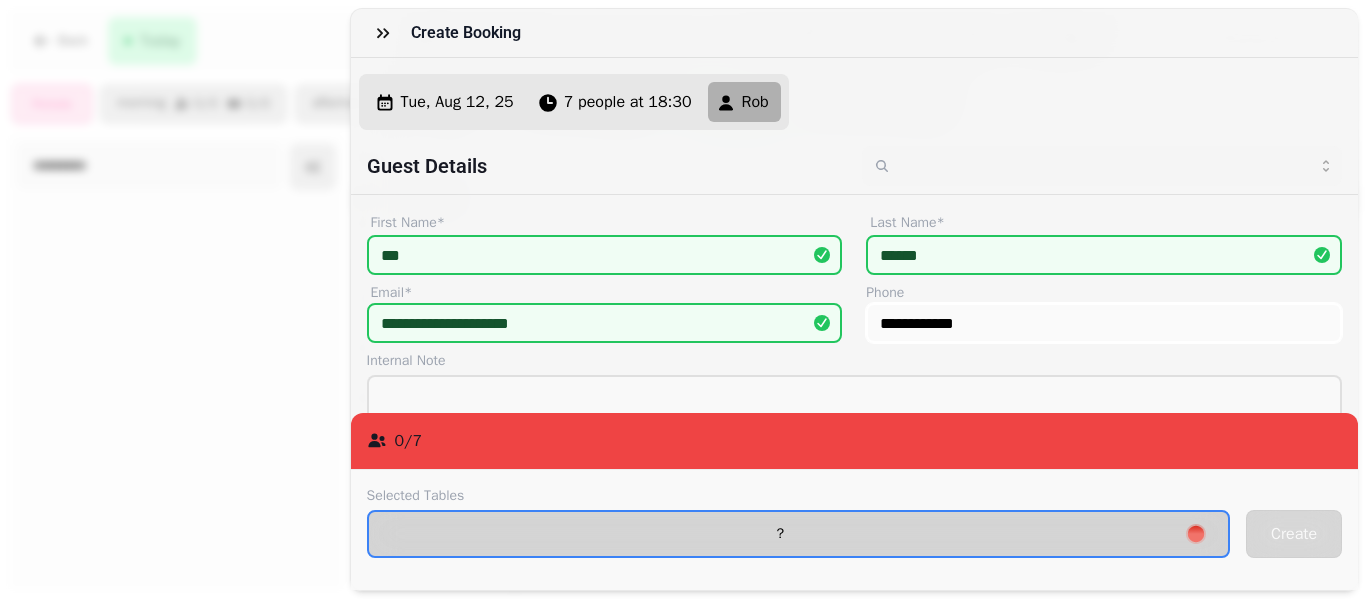 type on "**********" 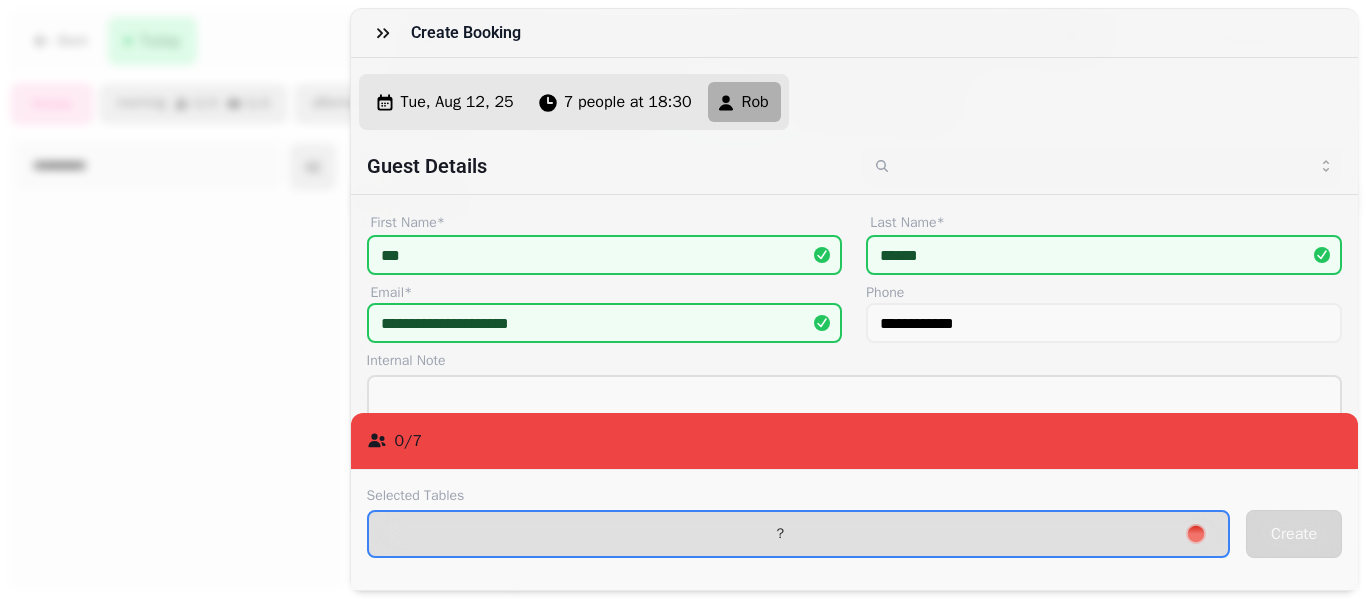 click on "?" at bounding box center (781, 534) 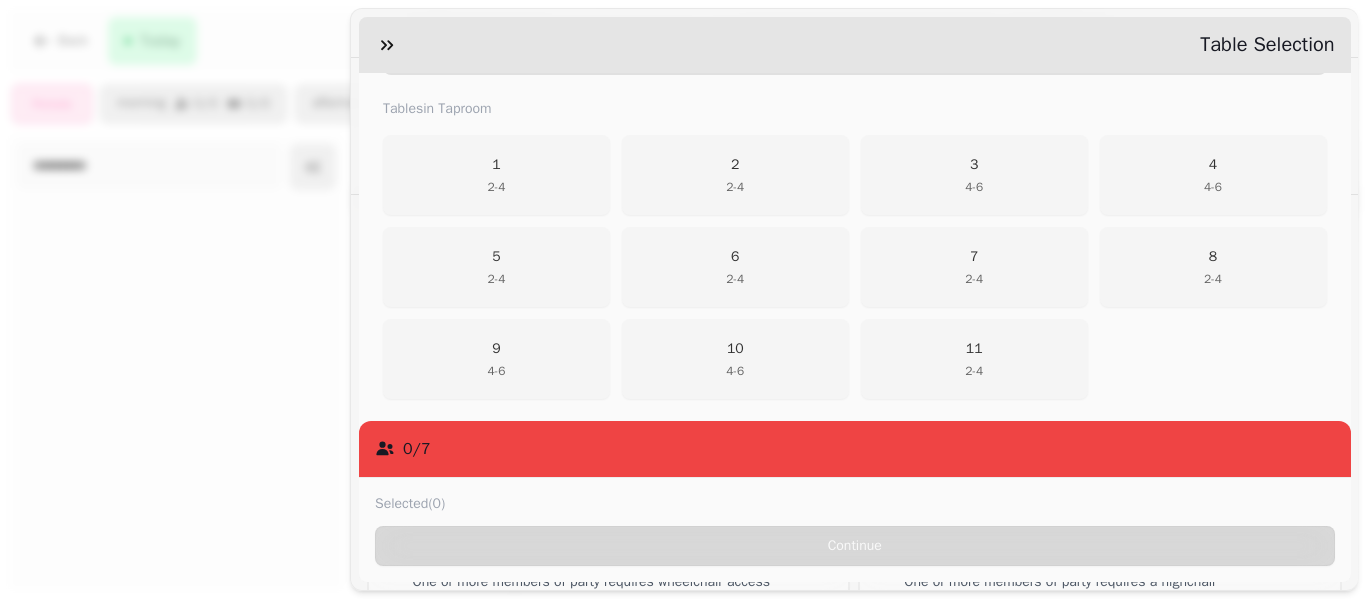 scroll, scrollTop: 386, scrollLeft: 0, axis: vertical 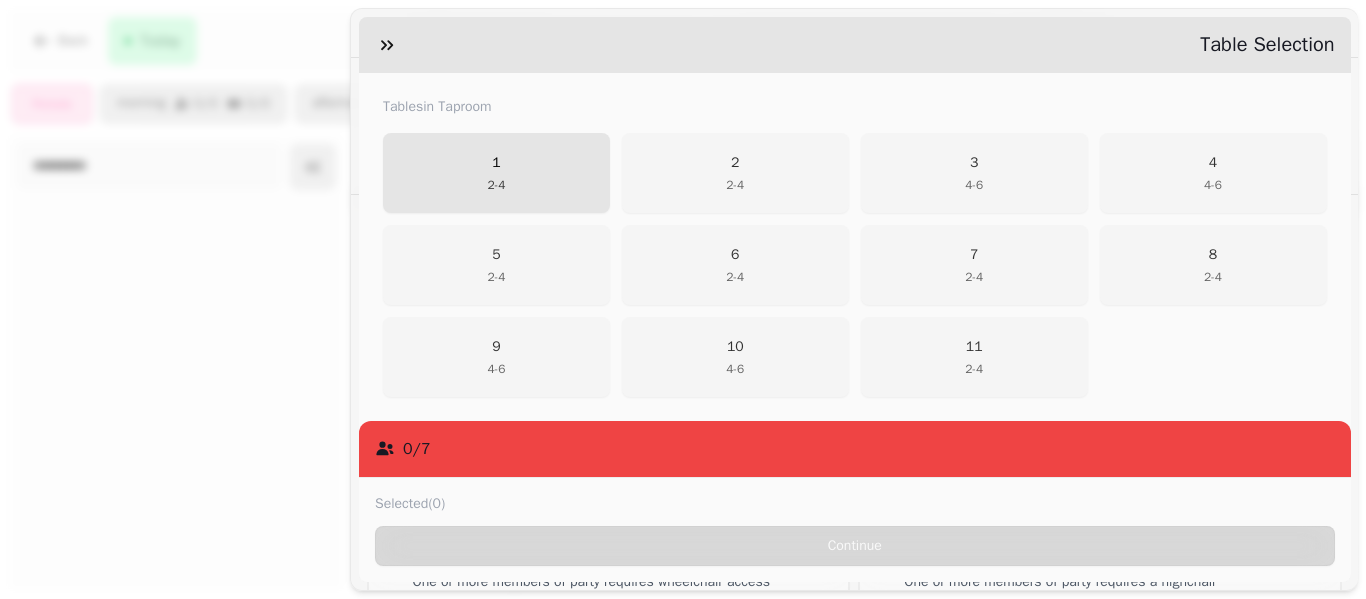 click on "1" at bounding box center [496, 163] 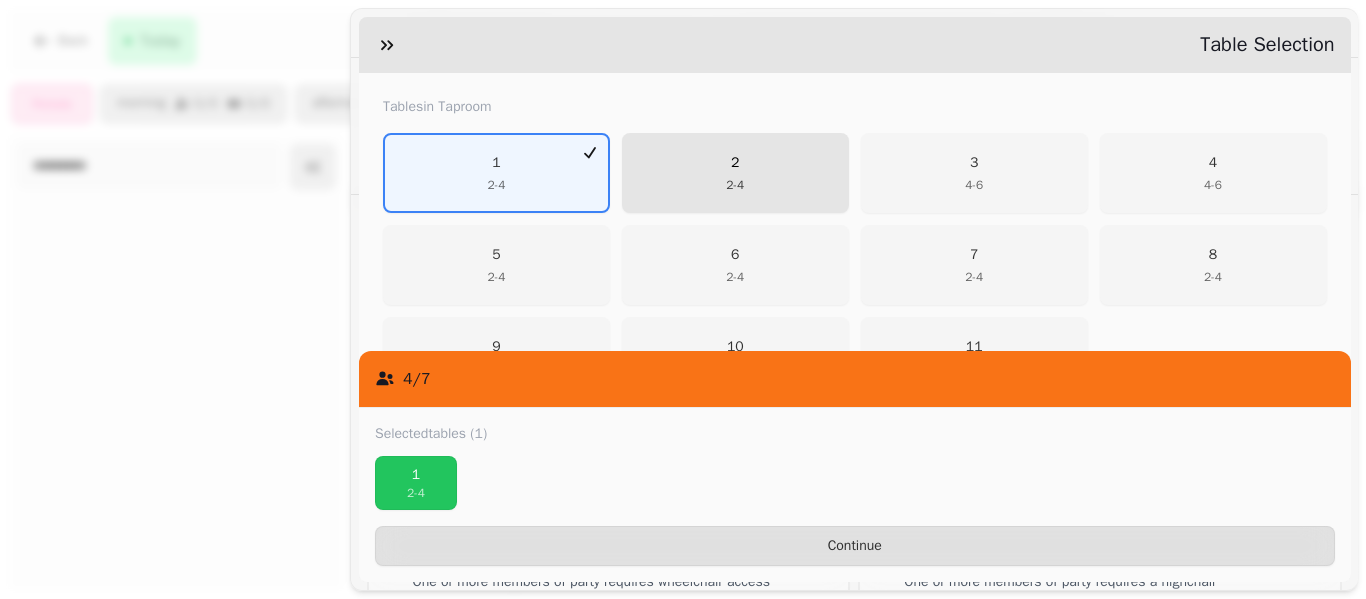 click on "2 2  -  4" at bounding box center [734, 173] 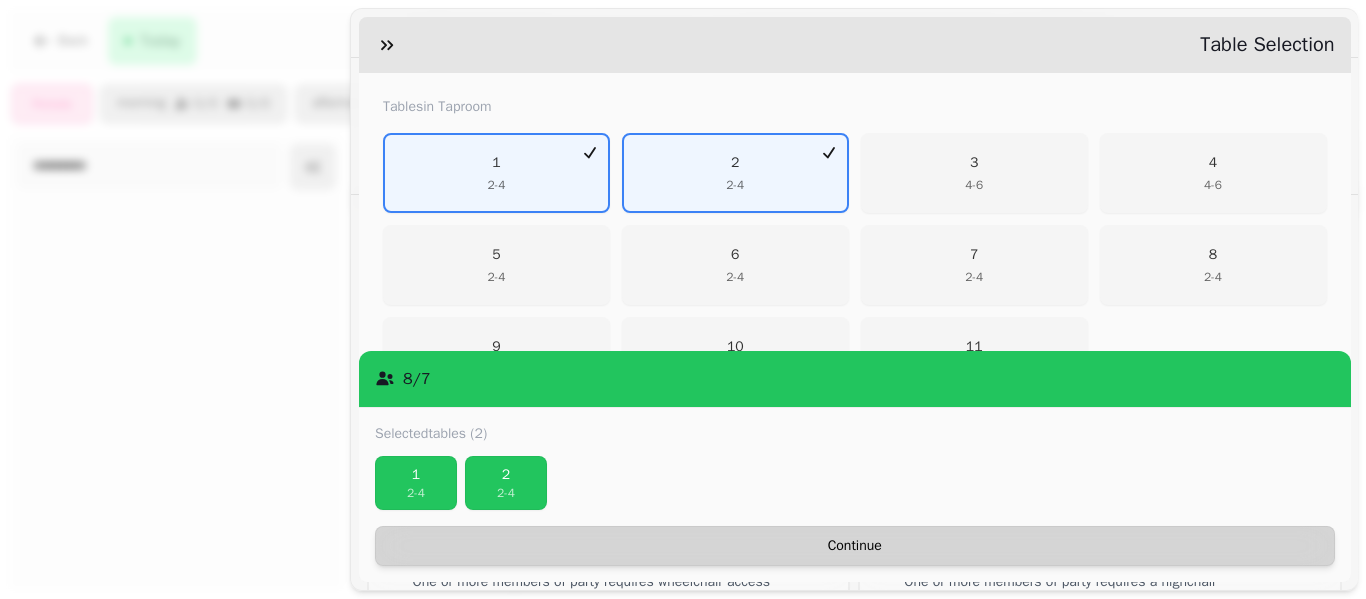 click on "Continue" at bounding box center (855, 546) 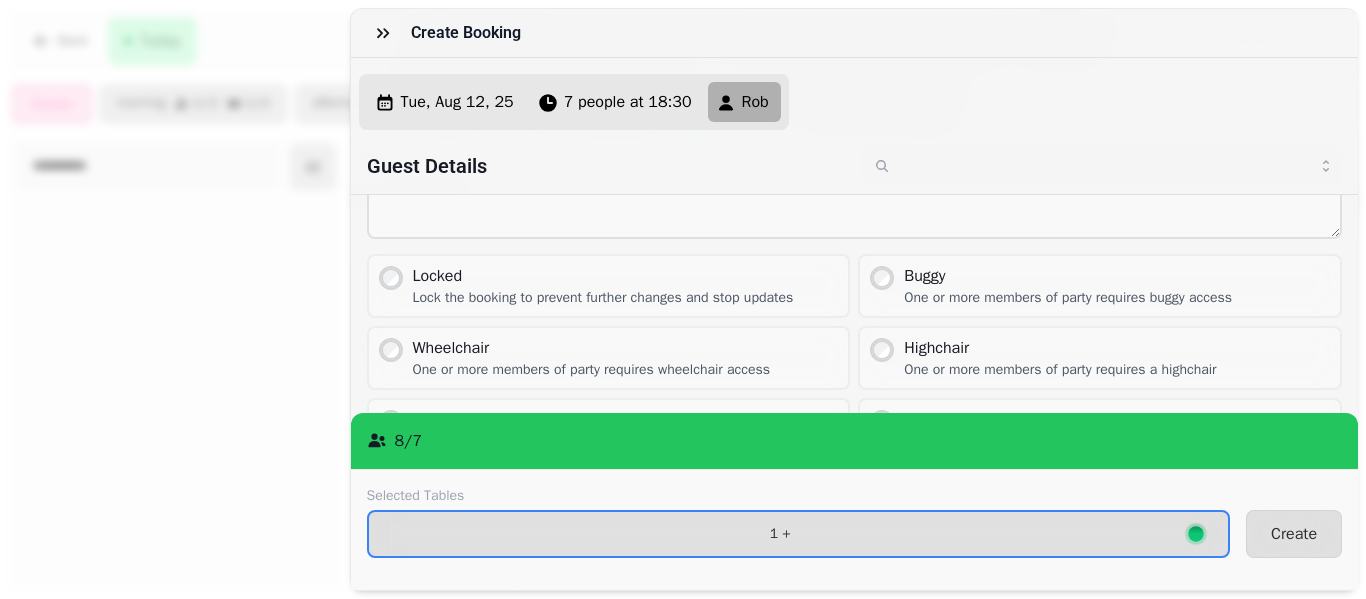 scroll, scrollTop: 321, scrollLeft: 0, axis: vertical 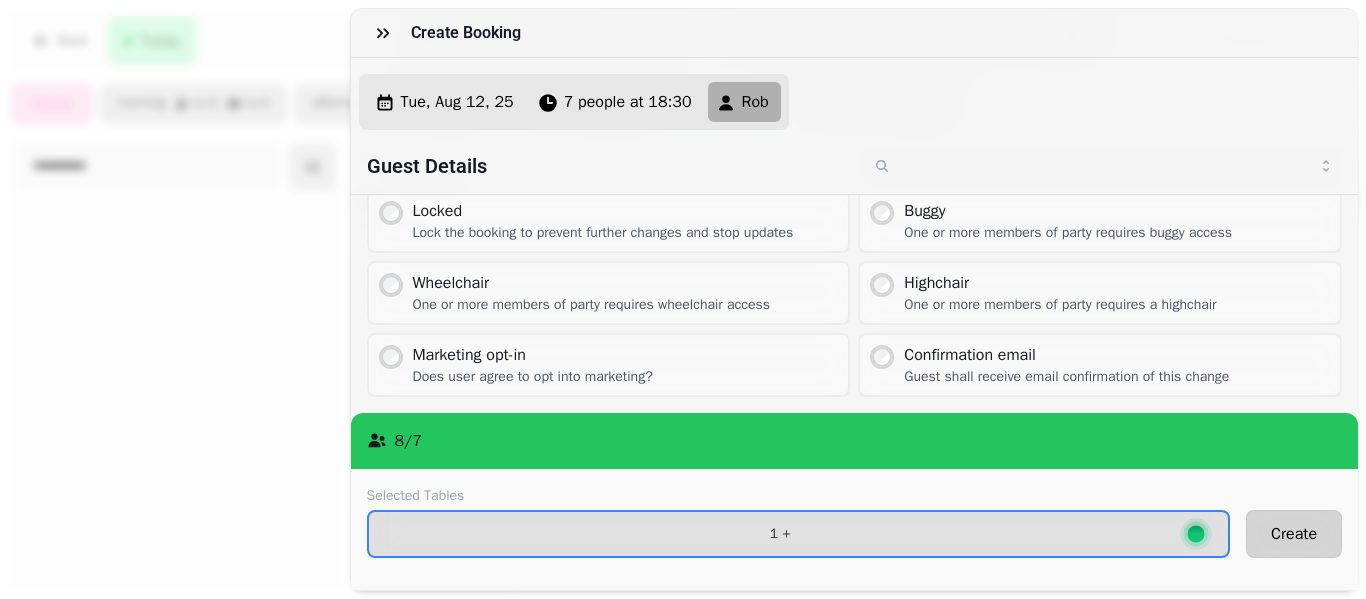 click on "Create" at bounding box center [1294, 534] 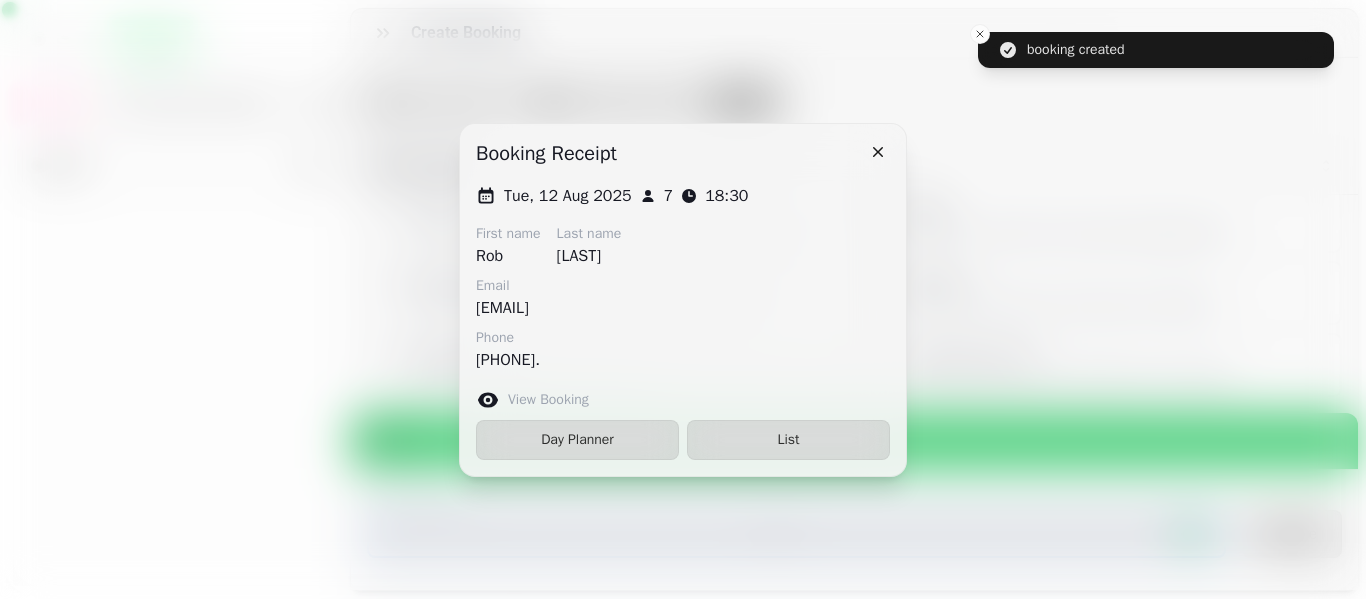 scroll, scrollTop: 207, scrollLeft: 0, axis: vertical 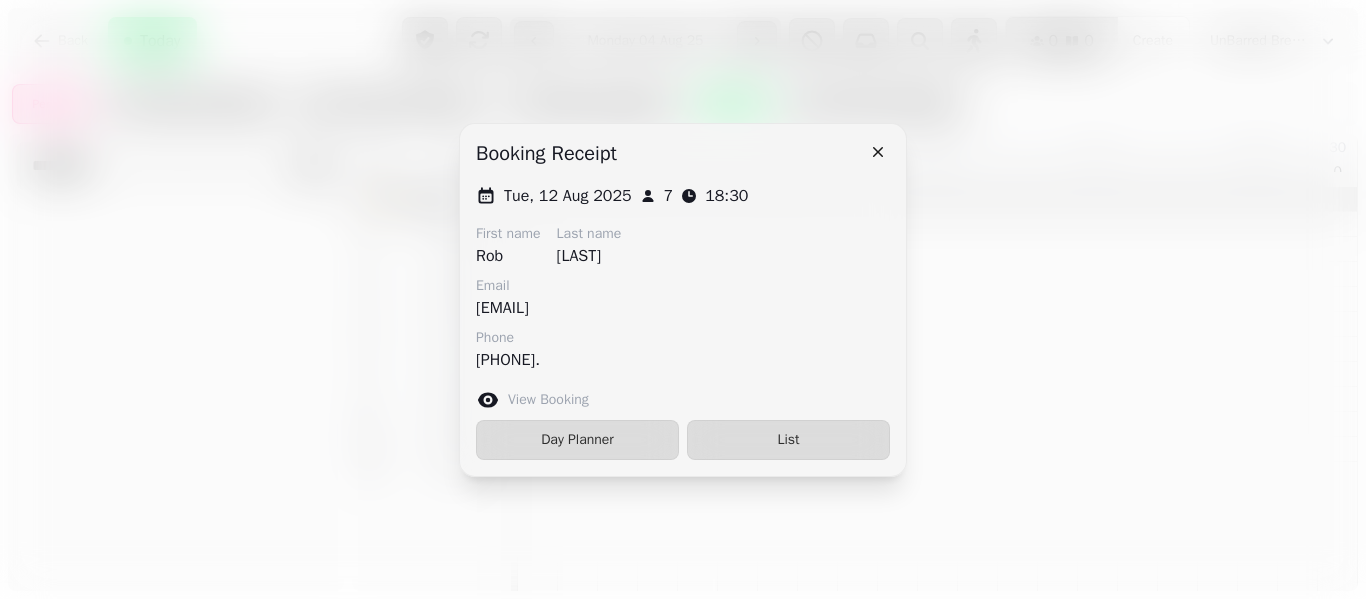 click on "Phone [PHONE]." at bounding box center [683, 350] 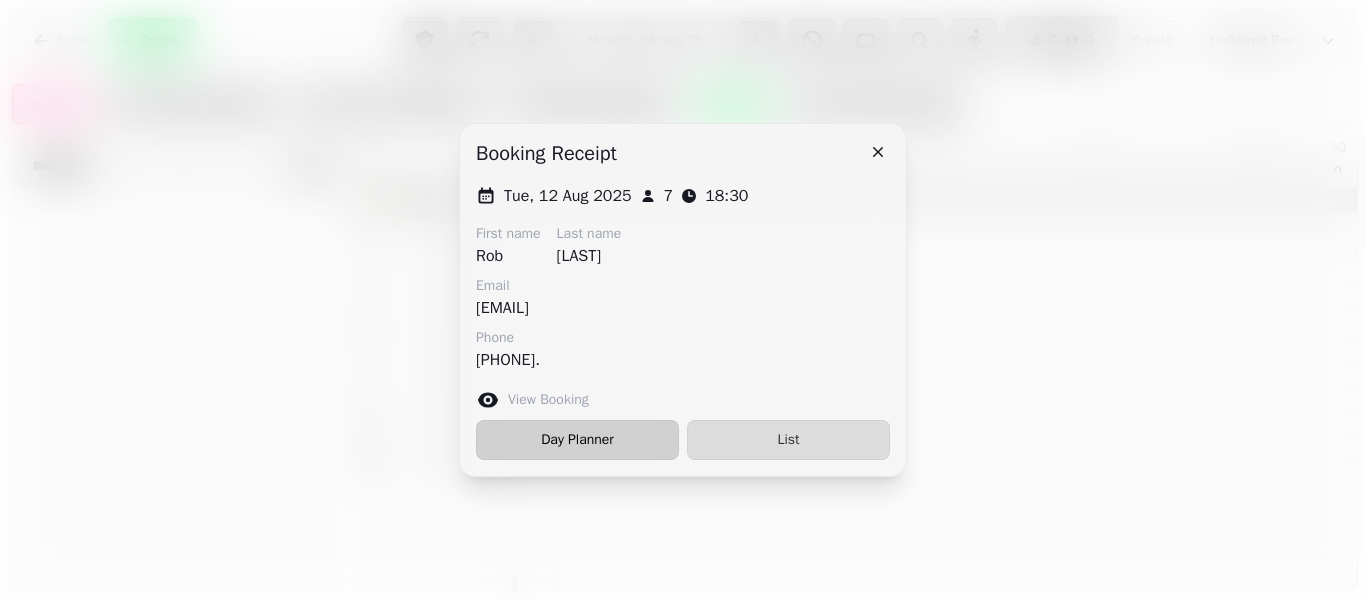 click on "Day Planner" at bounding box center [577, 440] 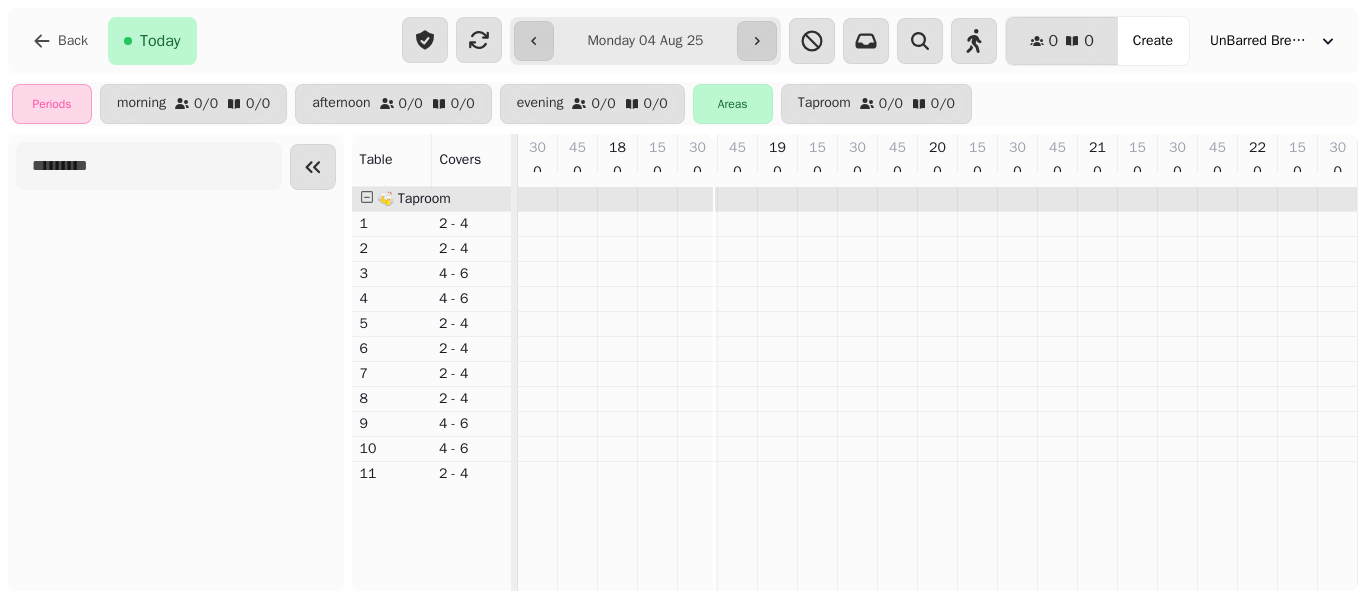 click on "**********" at bounding box center [645, 41] 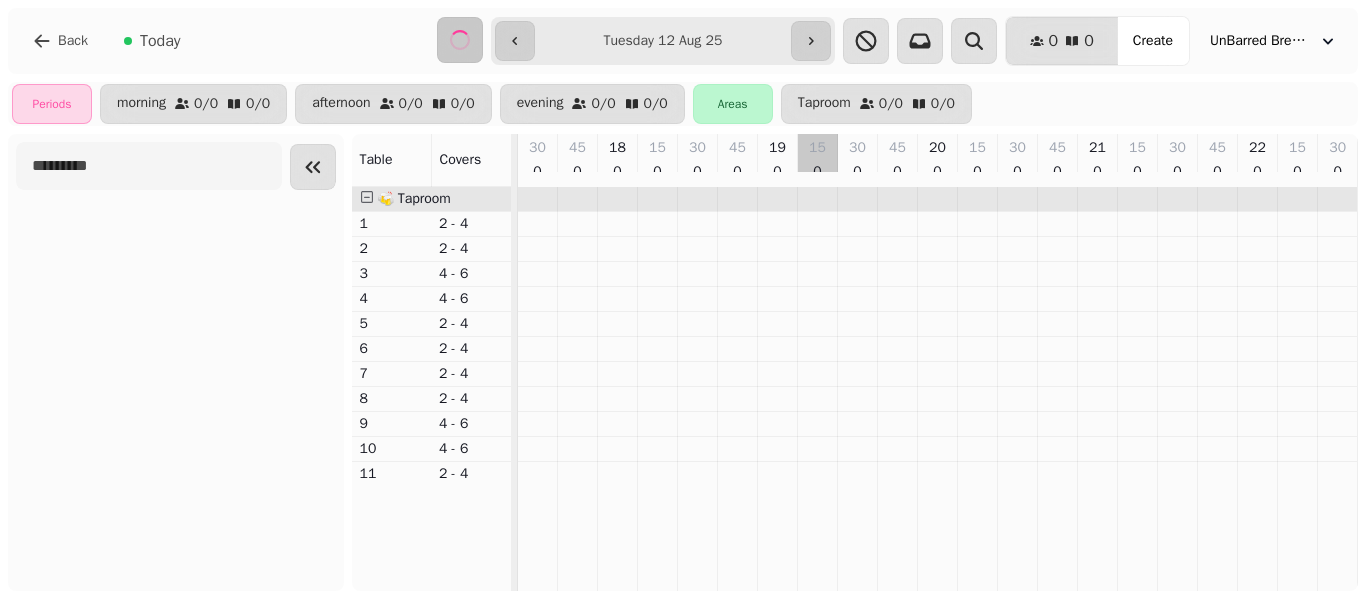 select on "**********" 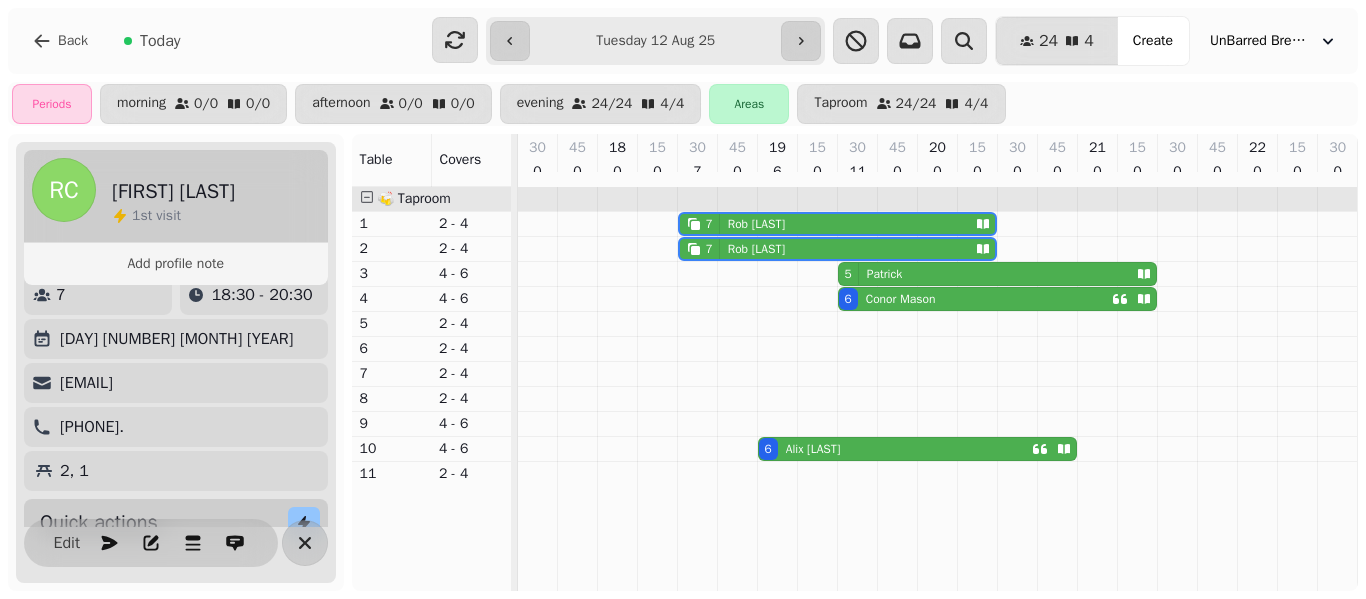 scroll, scrollTop: 0, scrollLeft: 0, axis: both 